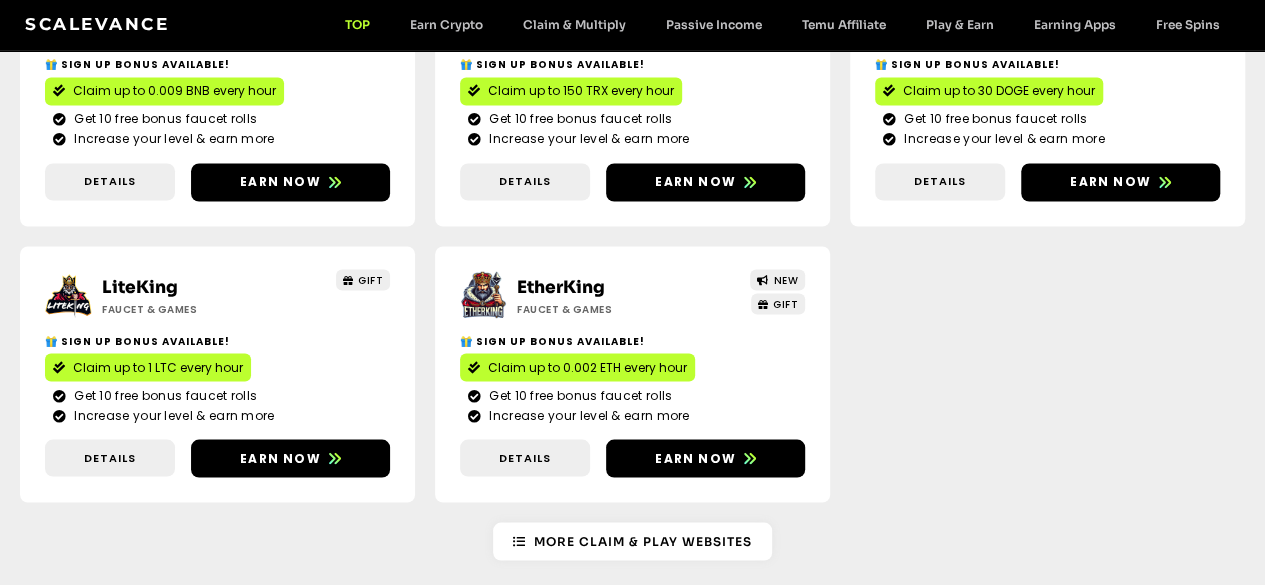 scroll, scrollTop: 1800, scrollLeft: 0, axis: vertical 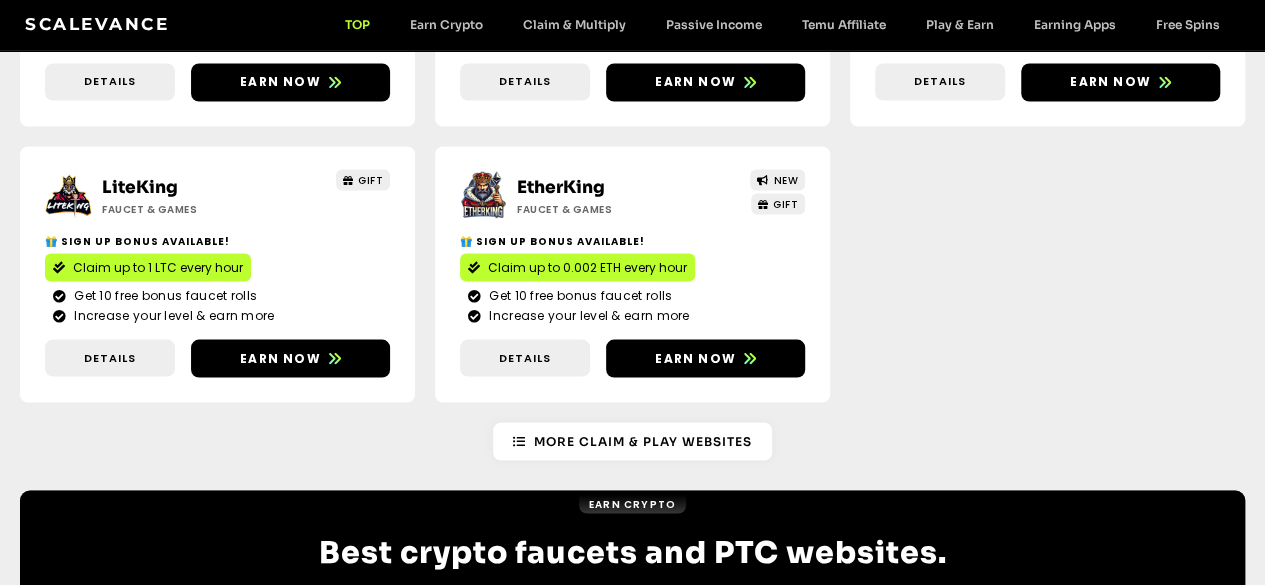click on "More Crypto earning Websites" at bounding box center [643, 1248] 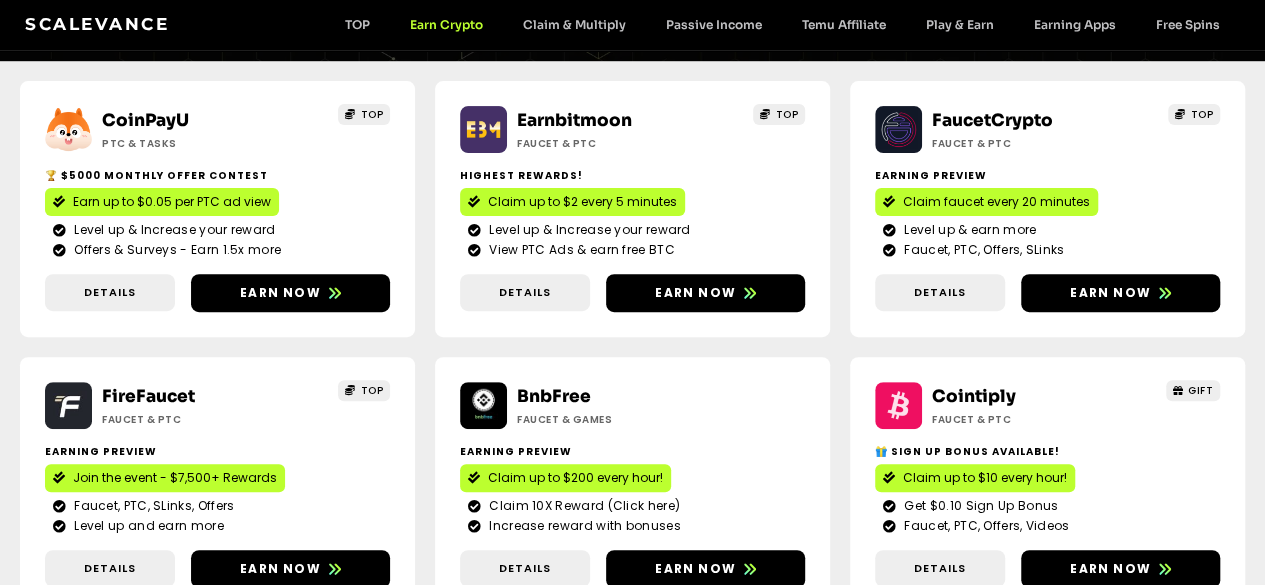 scroll, scrollTop: 200, scrollLeft: 0, axis: vertical 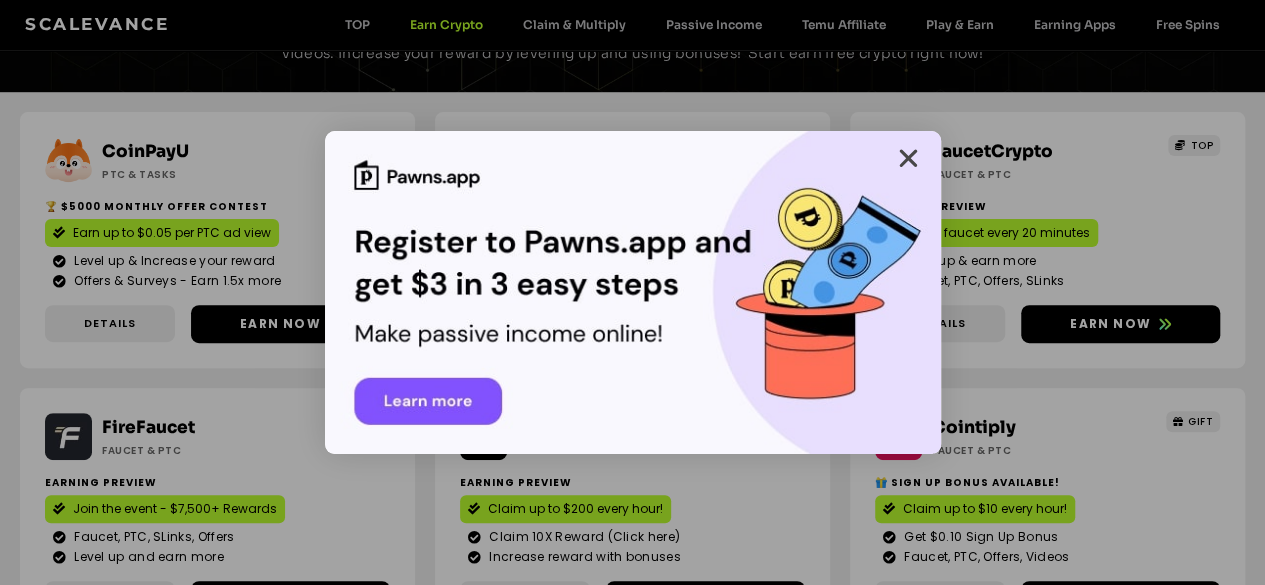 click at bounding box center [908, 158] 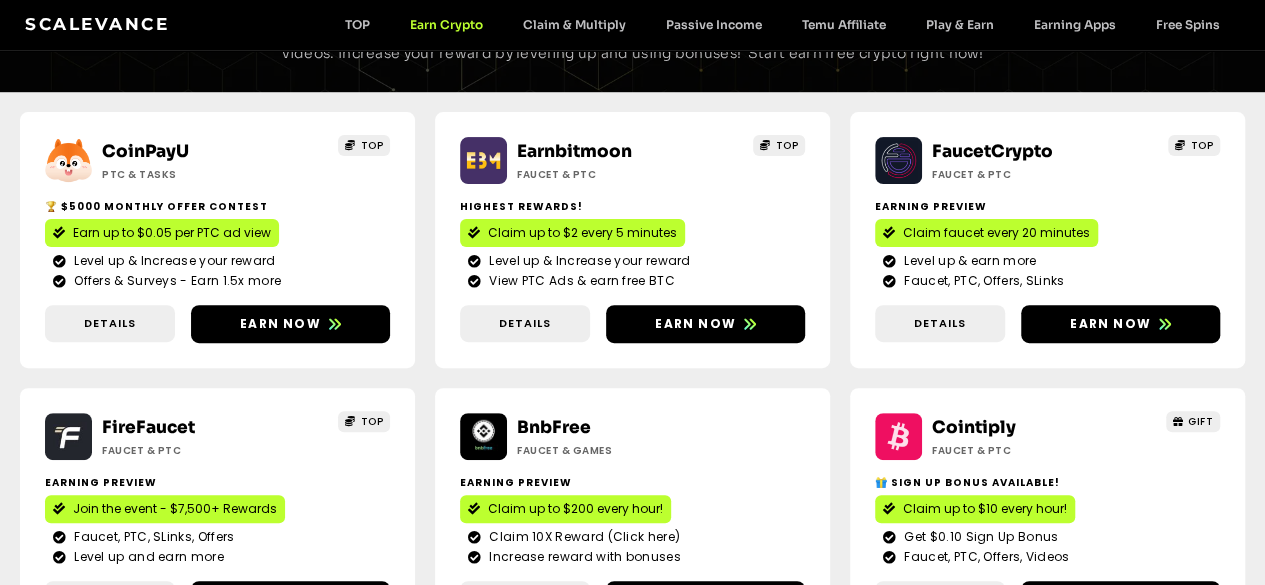 drag, startPoint x: 1223, startPoint y: 0, endPoint x: 201, endPoint y: 63, distance: 1023.93994 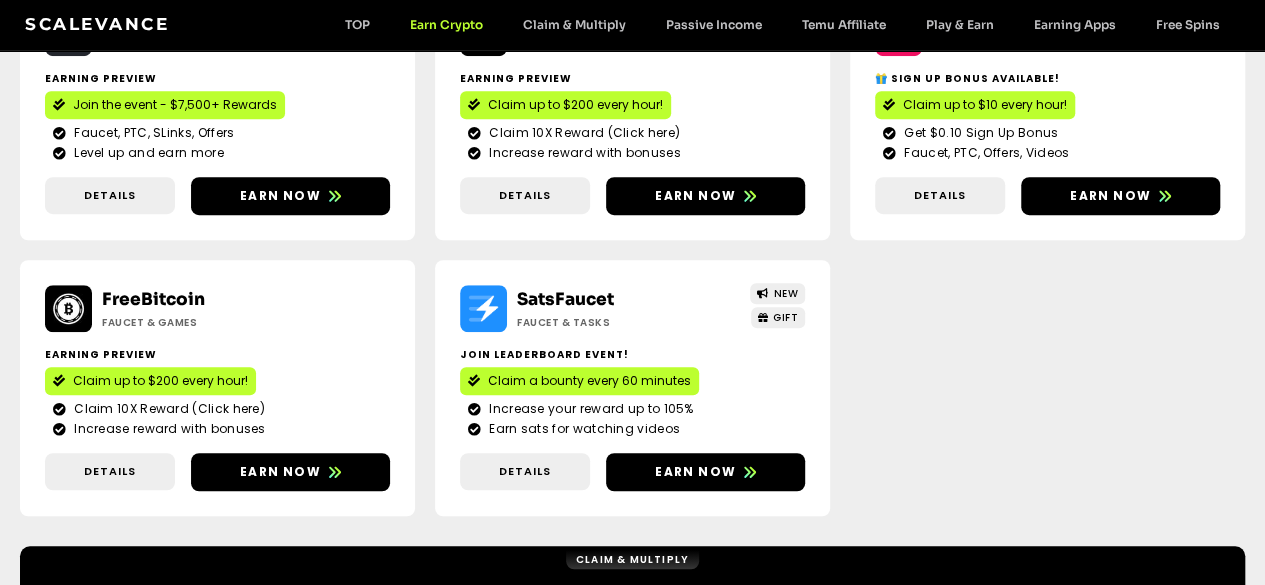 scroll, scrollTop: 616, scrollLeft: 0, axis: vertical 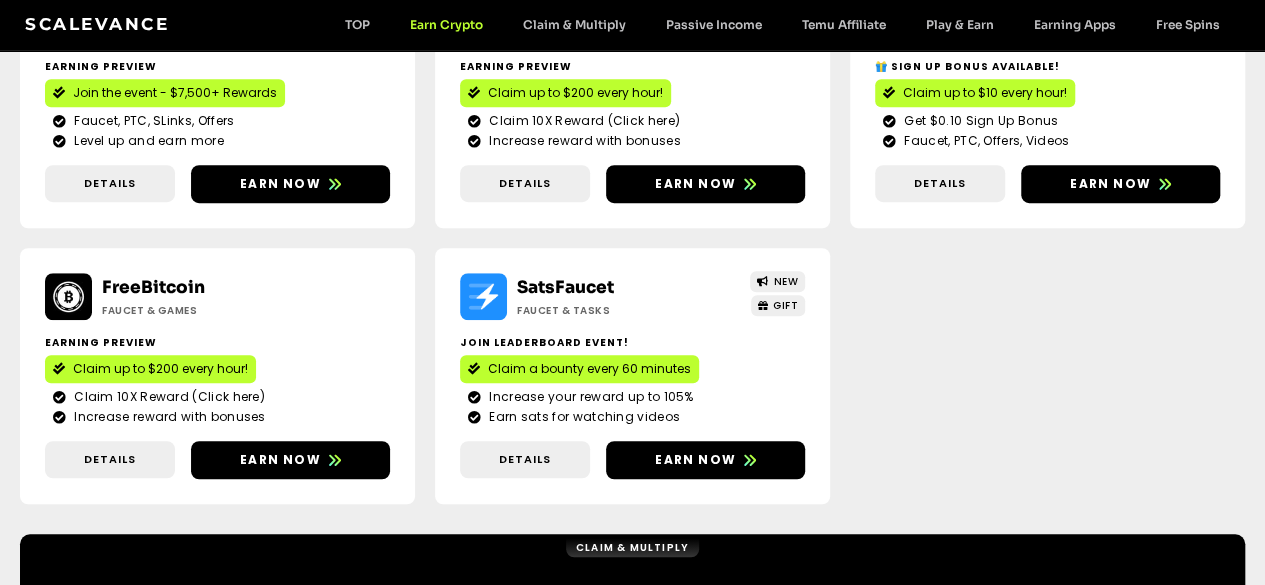click on "Claim free faucet & multiply reward" at bounding box center (622, 716) 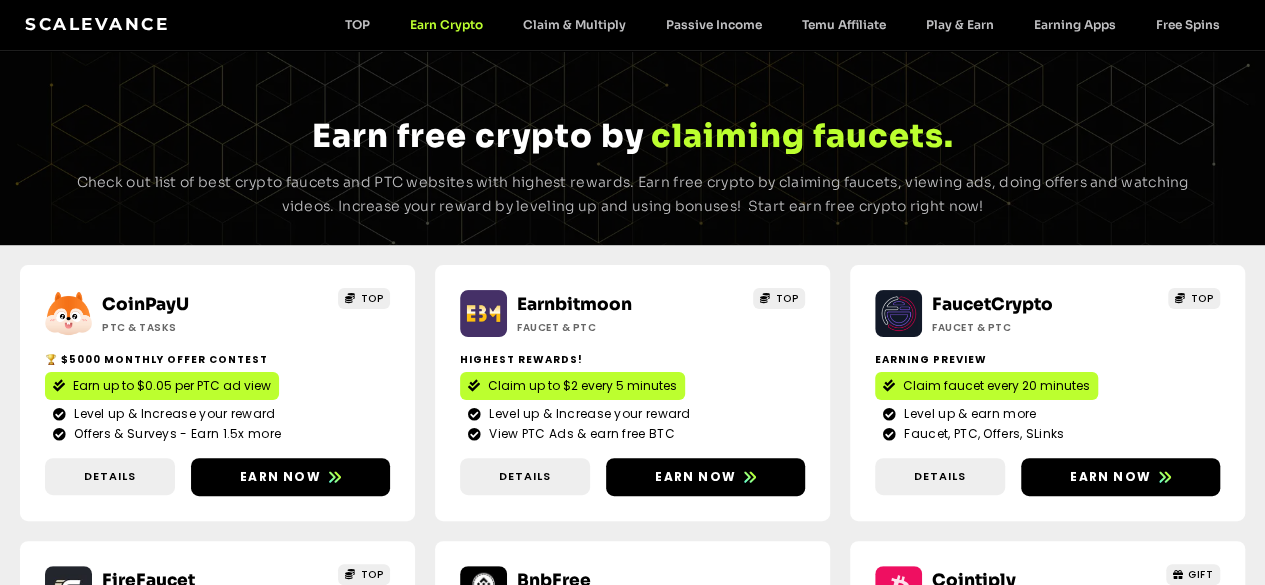 scroll, scrollTop: 0, scrollLeft: 0, axis: both 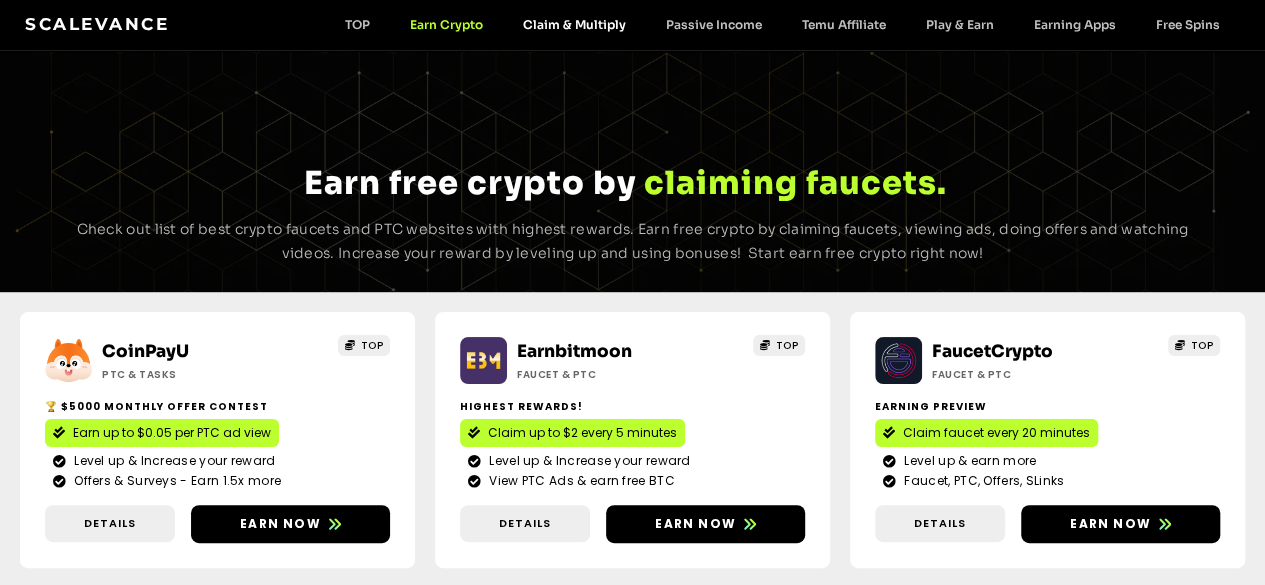 click on "Claim & Multiply" 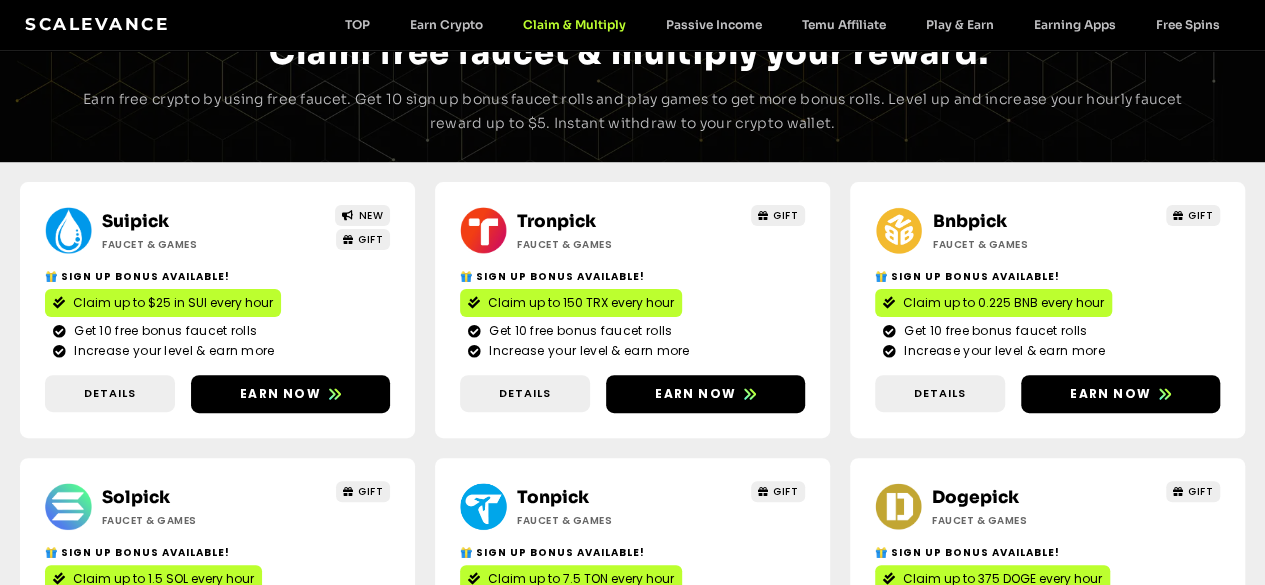 scroll, scrollTop: 126, scrollLeft: 0, axis: vertical 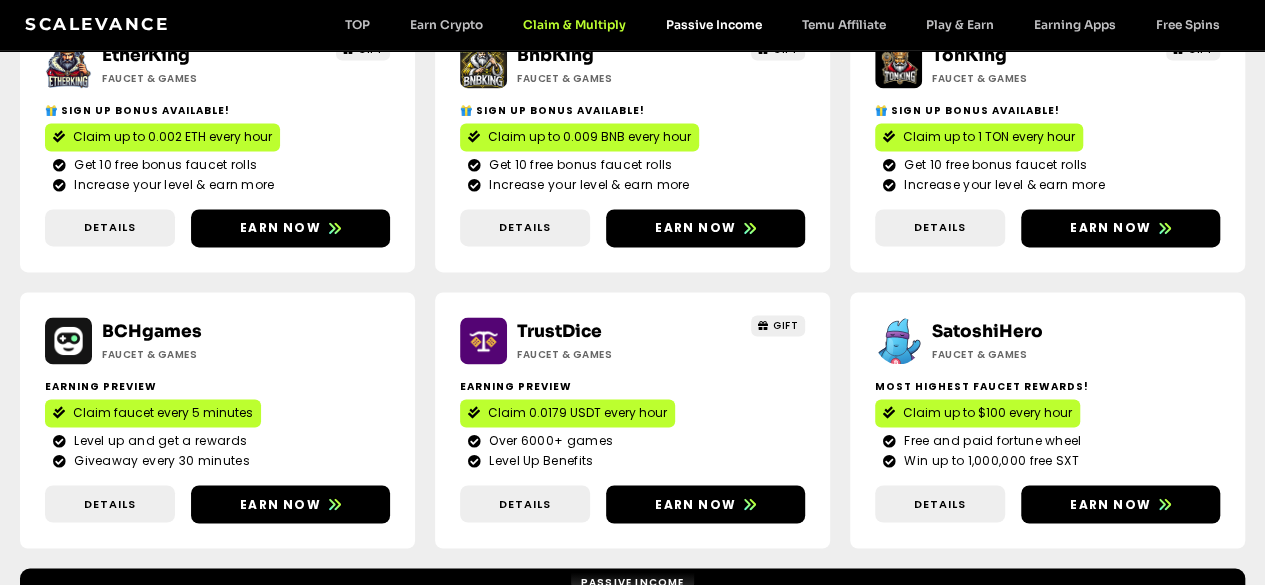 click on "Passive Income" 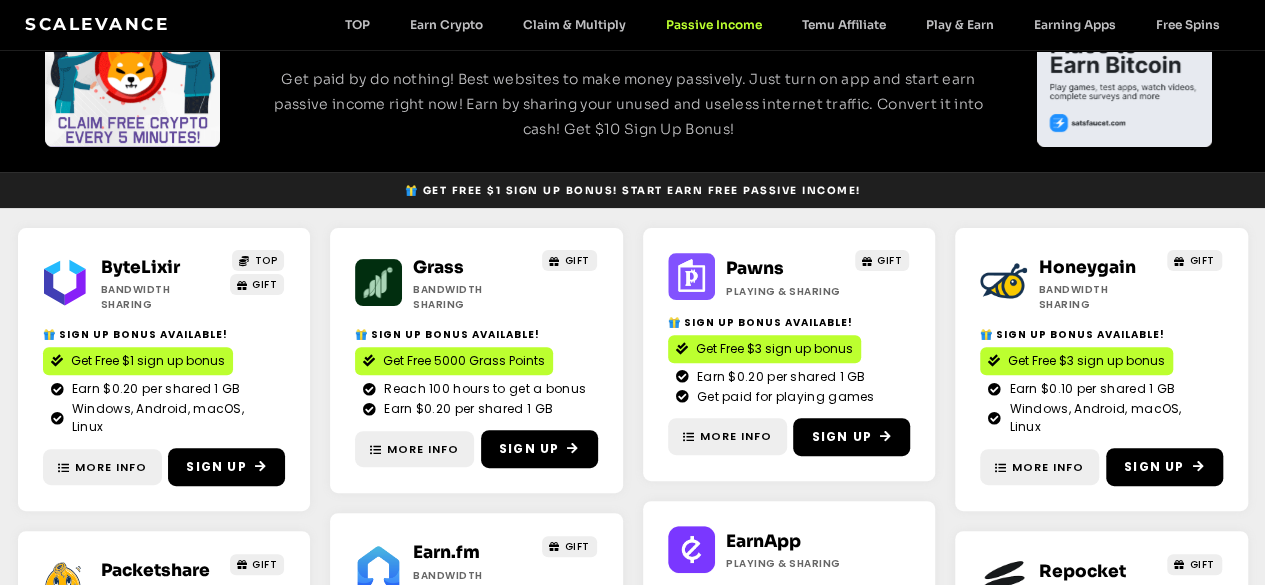 scroll, scrollTop: 200, scrollLeft: 0, axis: vertical 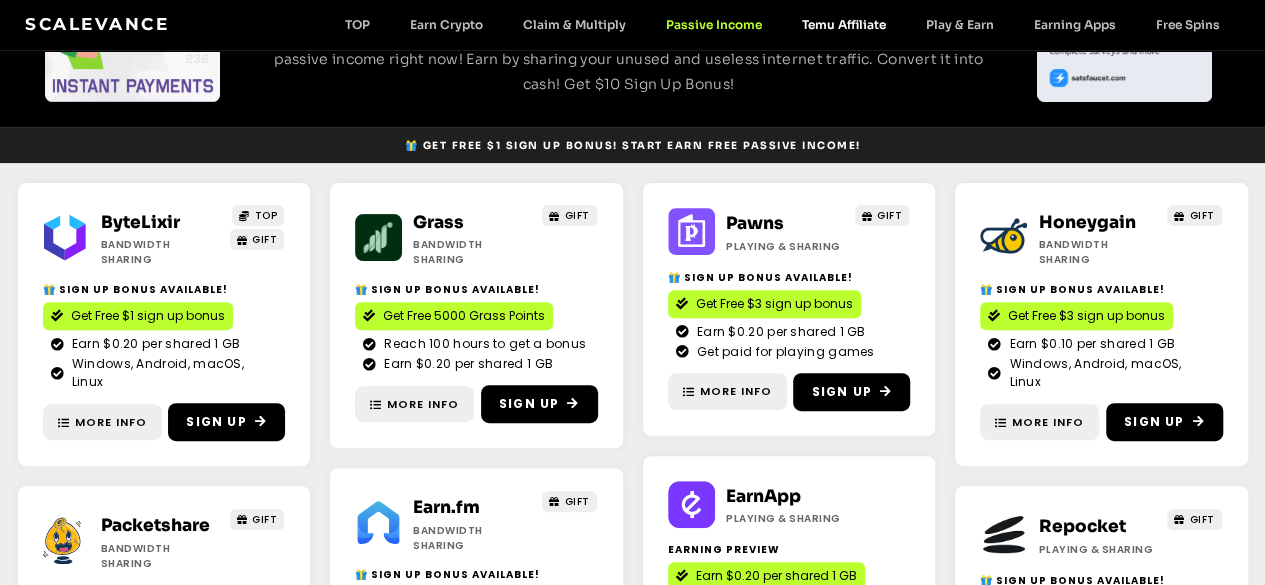 click on "Temu Affiliate" 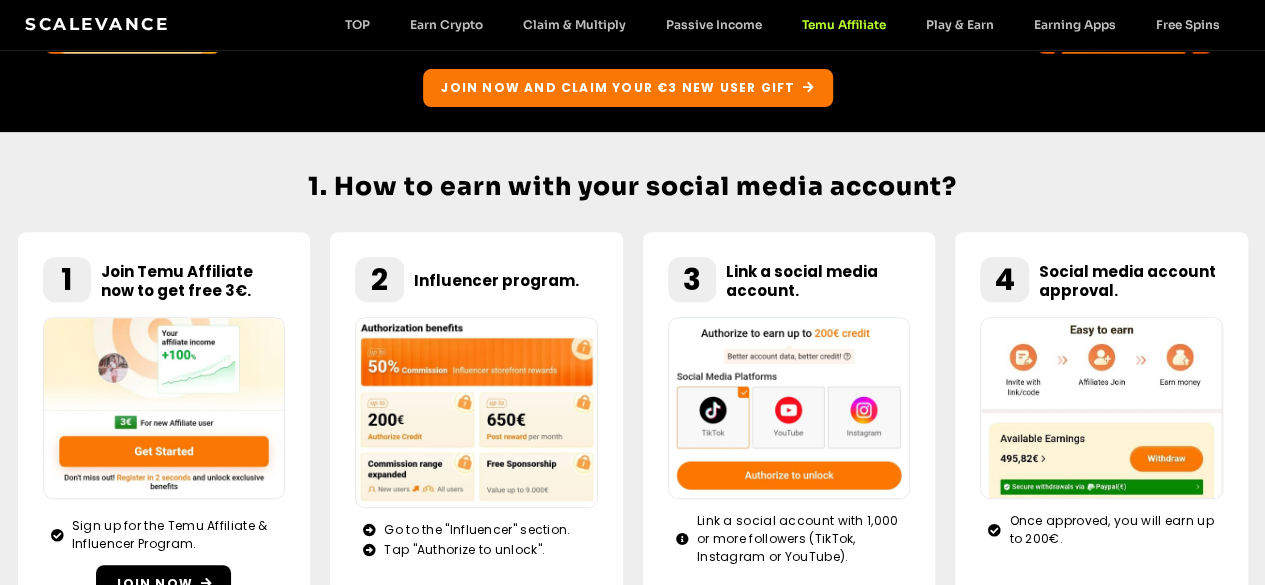 scroll, scrollTop: 298, scrollLeft: 0, axis: vertical 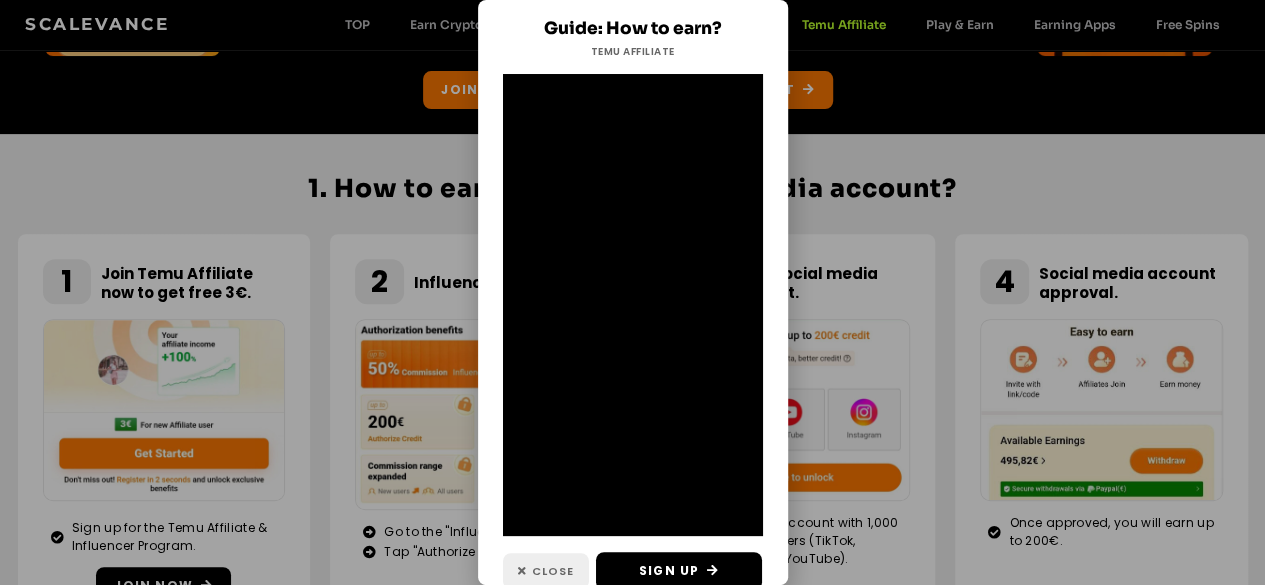 click on "Close" at bounding box center (553, 571) 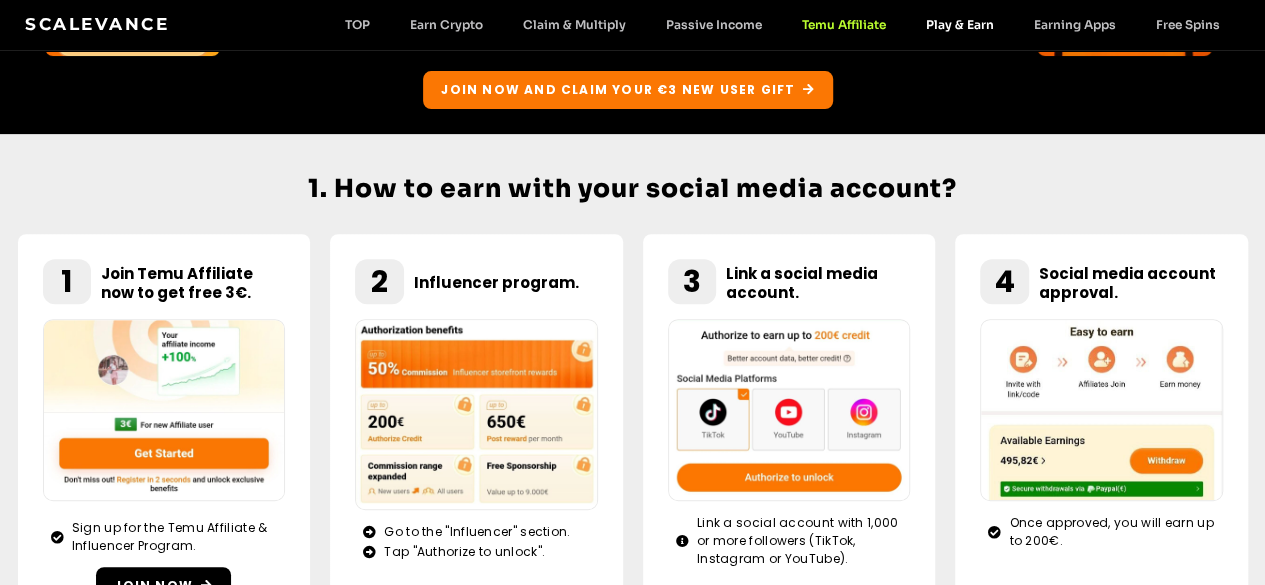 click on "Play & Earn" 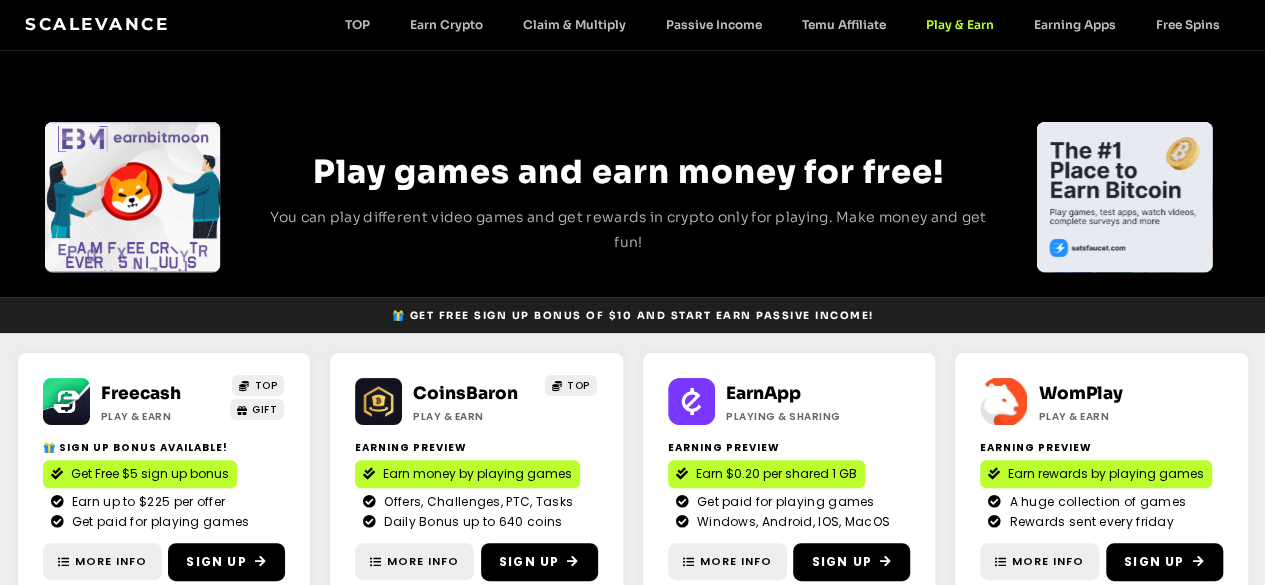 scroll, scrollTop: 0, scrollLeft: 0, axis: both 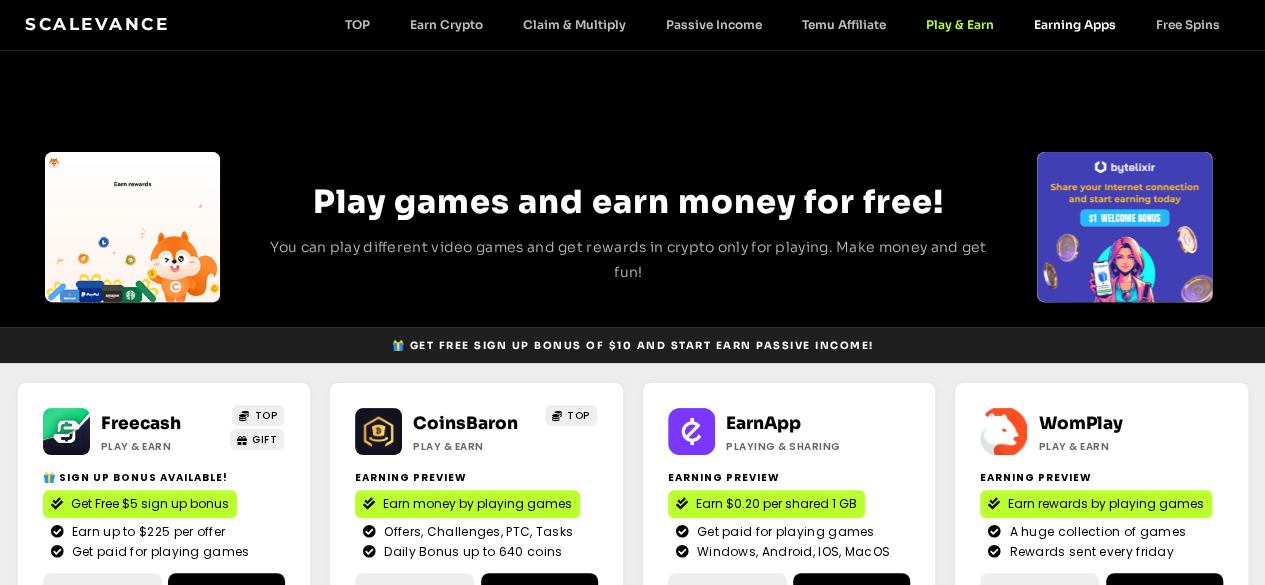 click on "Earning Apps" 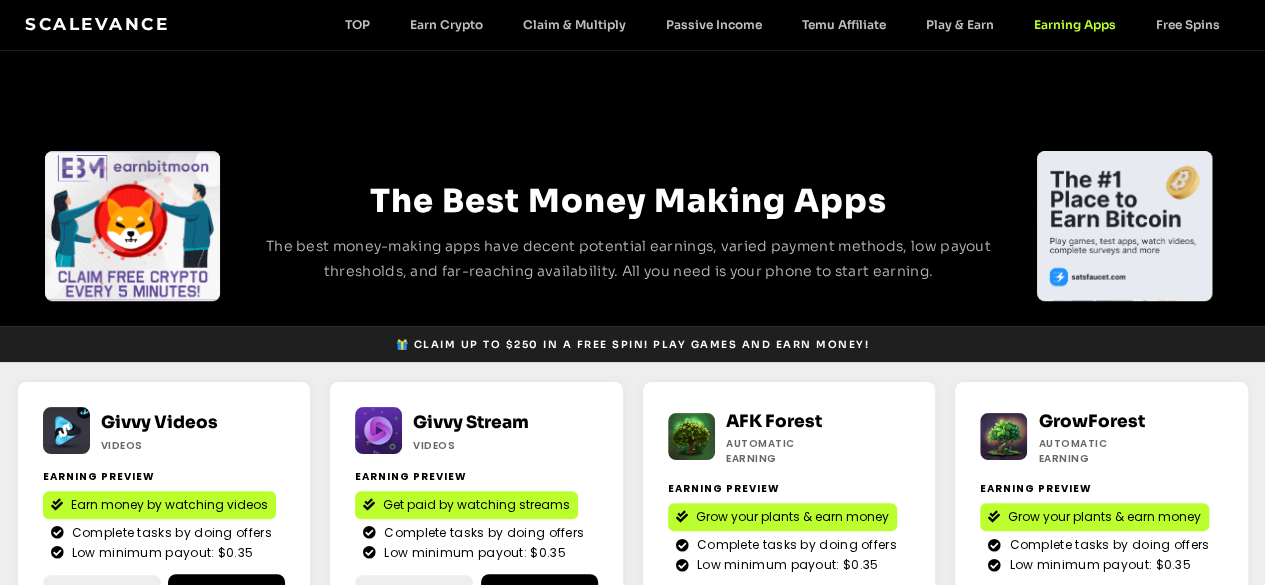 scroll, scrollTop: 0, scrollLeft: 0, axis: both 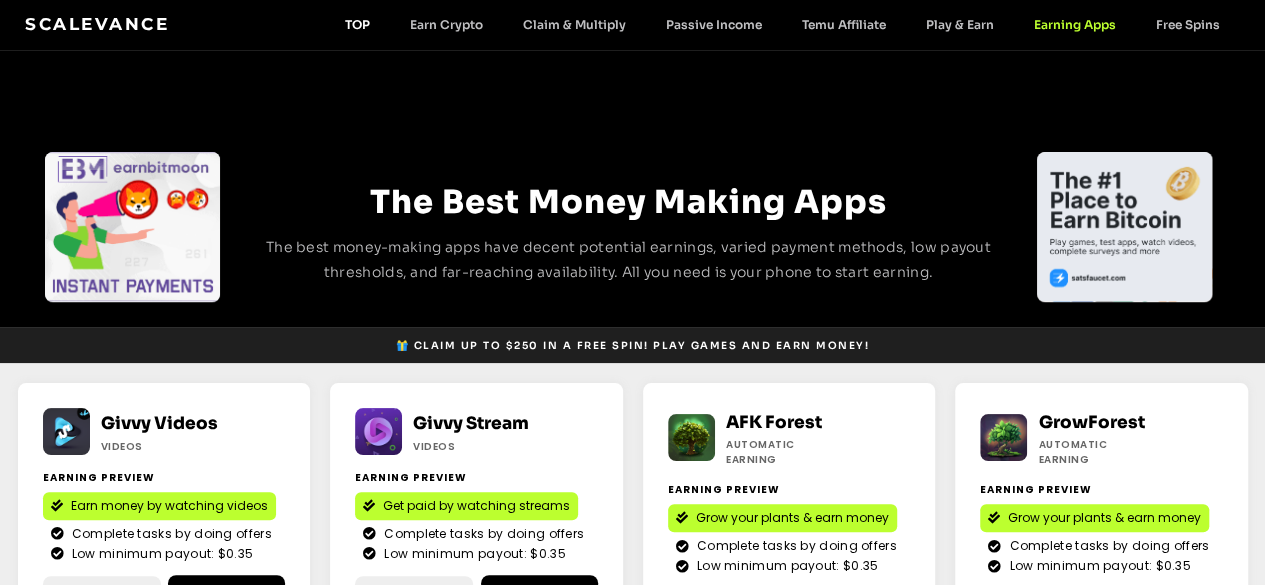 click on "TOP" 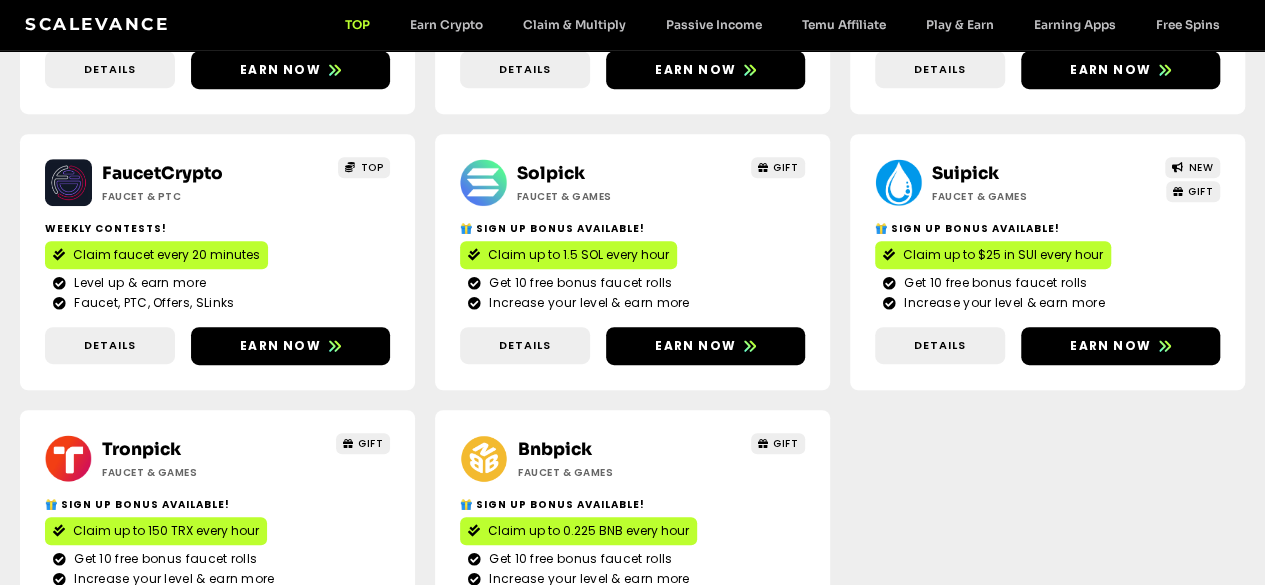 scroll, scrollTop: 500, scrollLeft: 0, axis: vertical 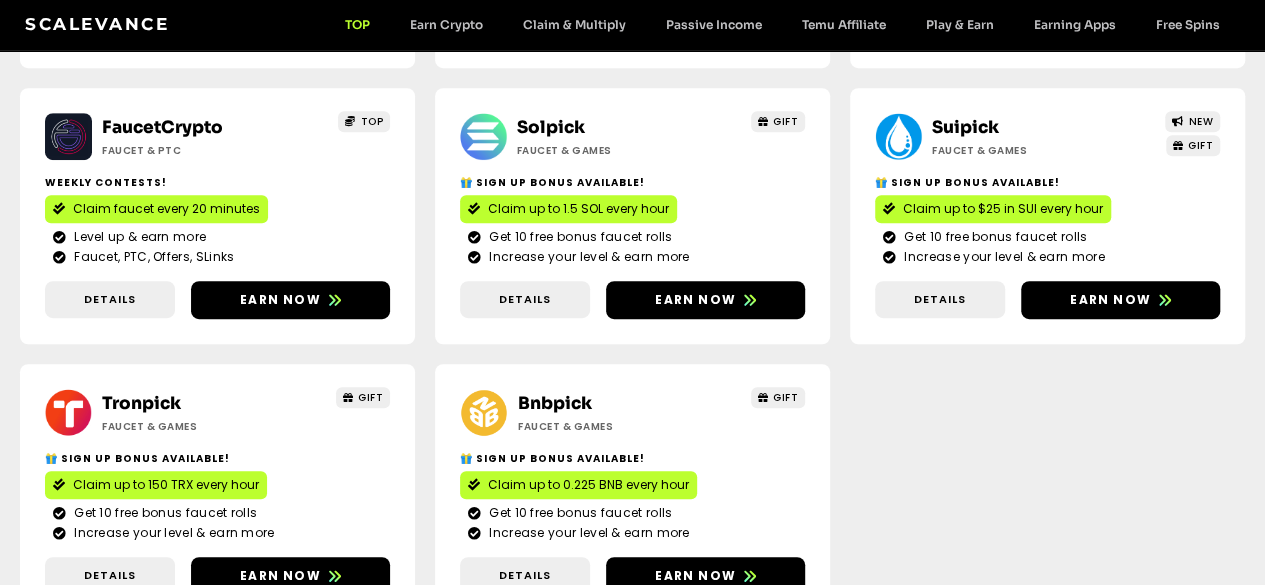 click on "More Crypto Earning Websites" at bounding box center [643, 659] 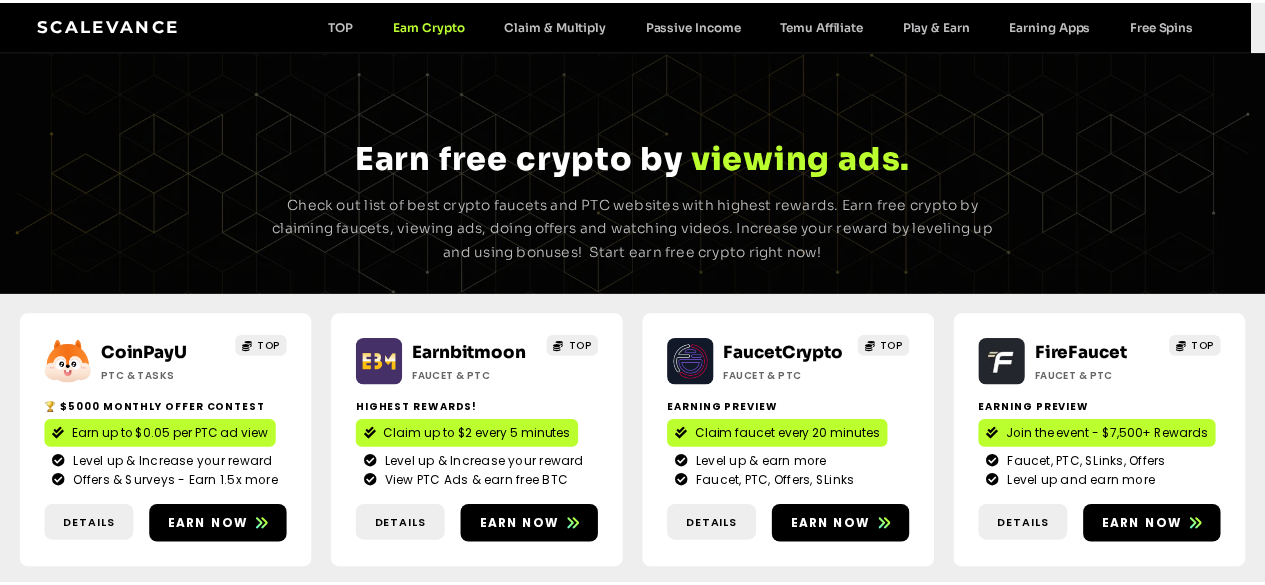 scroll, scrollTop: 0, scrollLeft: 0, axis: both 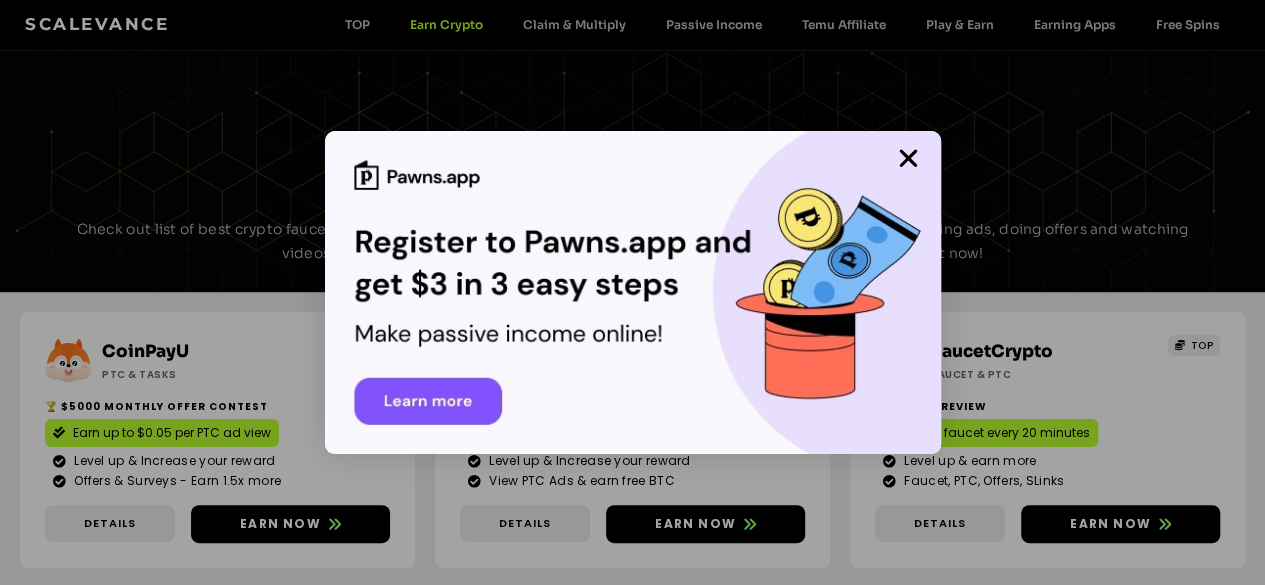 click at bounding box center [908, 158] 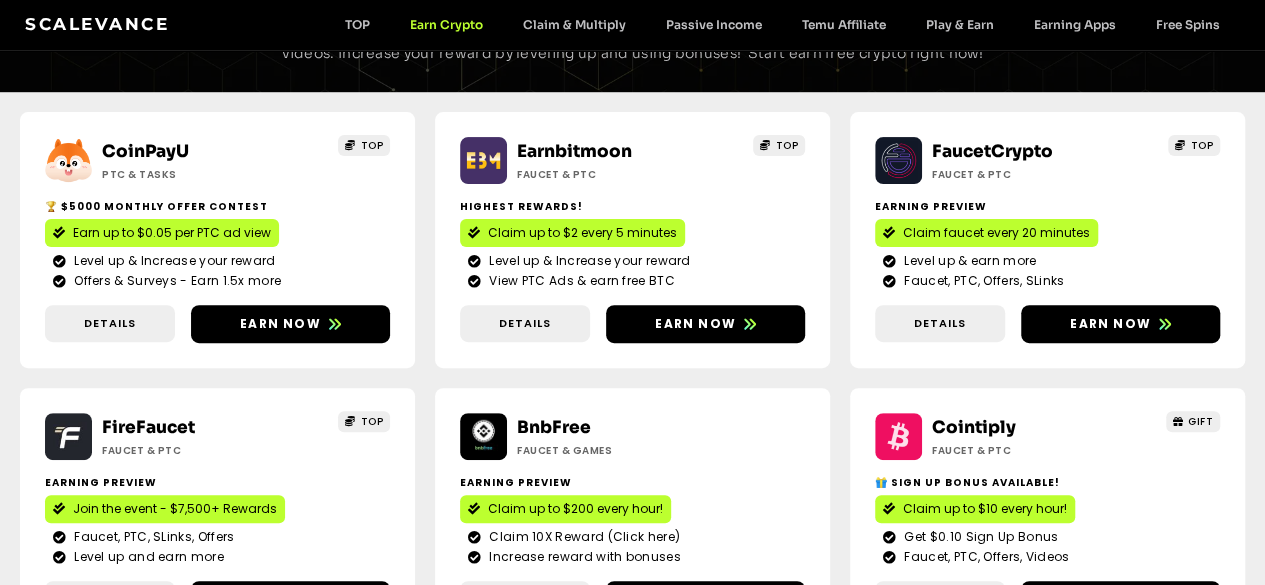 scroll, scrollTop: 300, scrollLeft: 0, axis: vertical 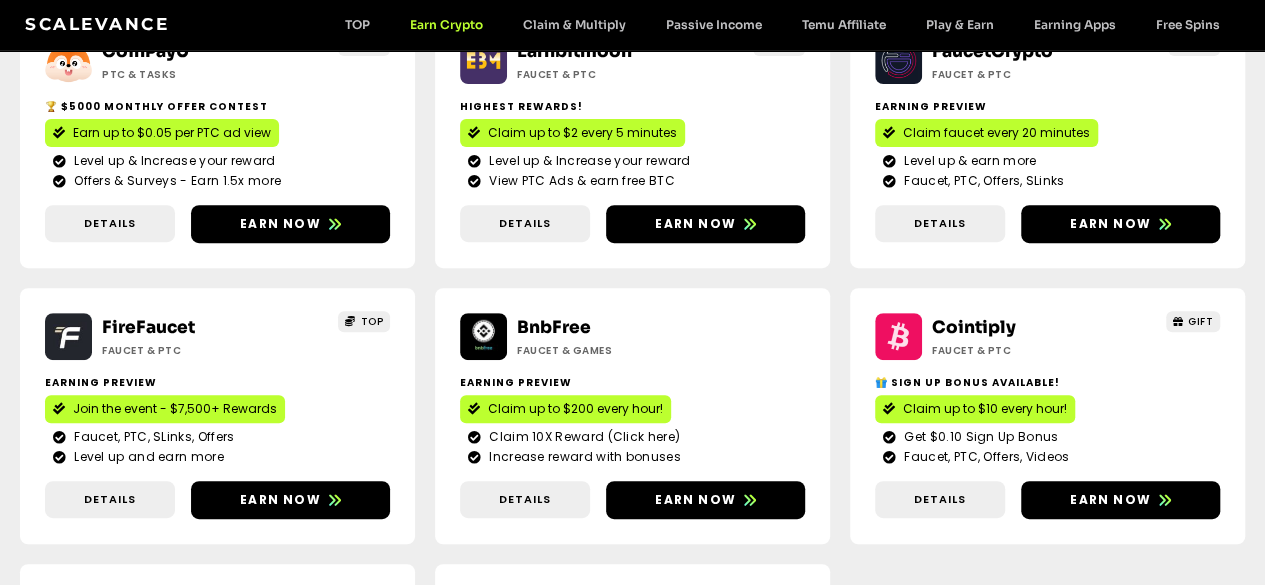 drag, startPoint x: 1264, startPoint y: 1, endPoint x: 7, endPoint y: 155, distance: 1266.3984 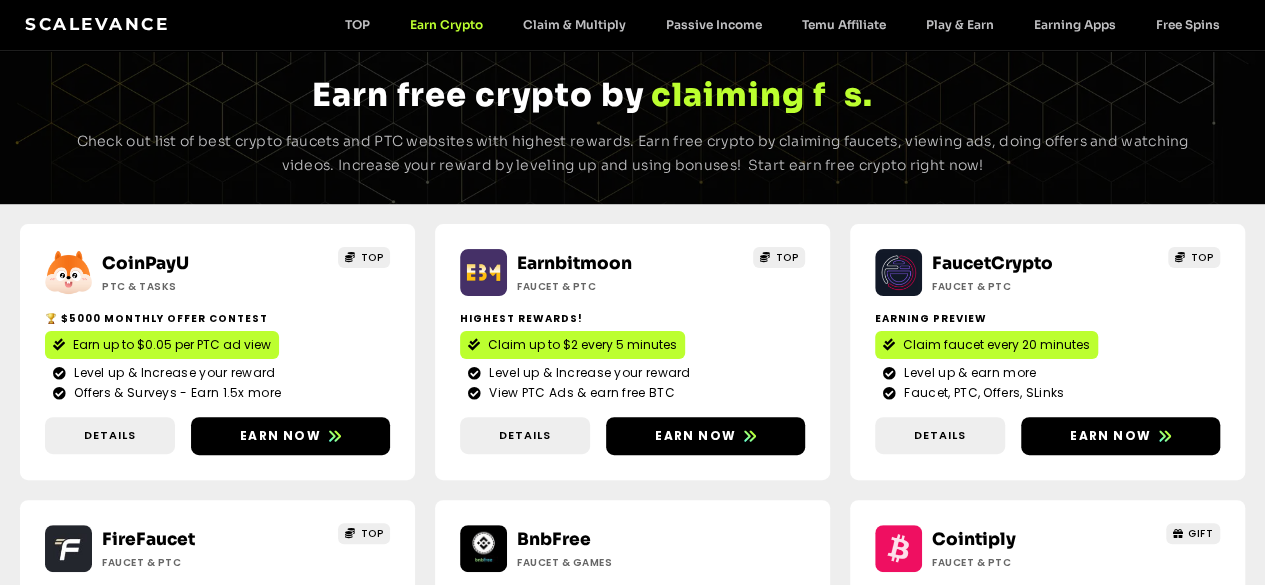 scroll, scrollTop: 0, scrollLeft: 0, axis: both 